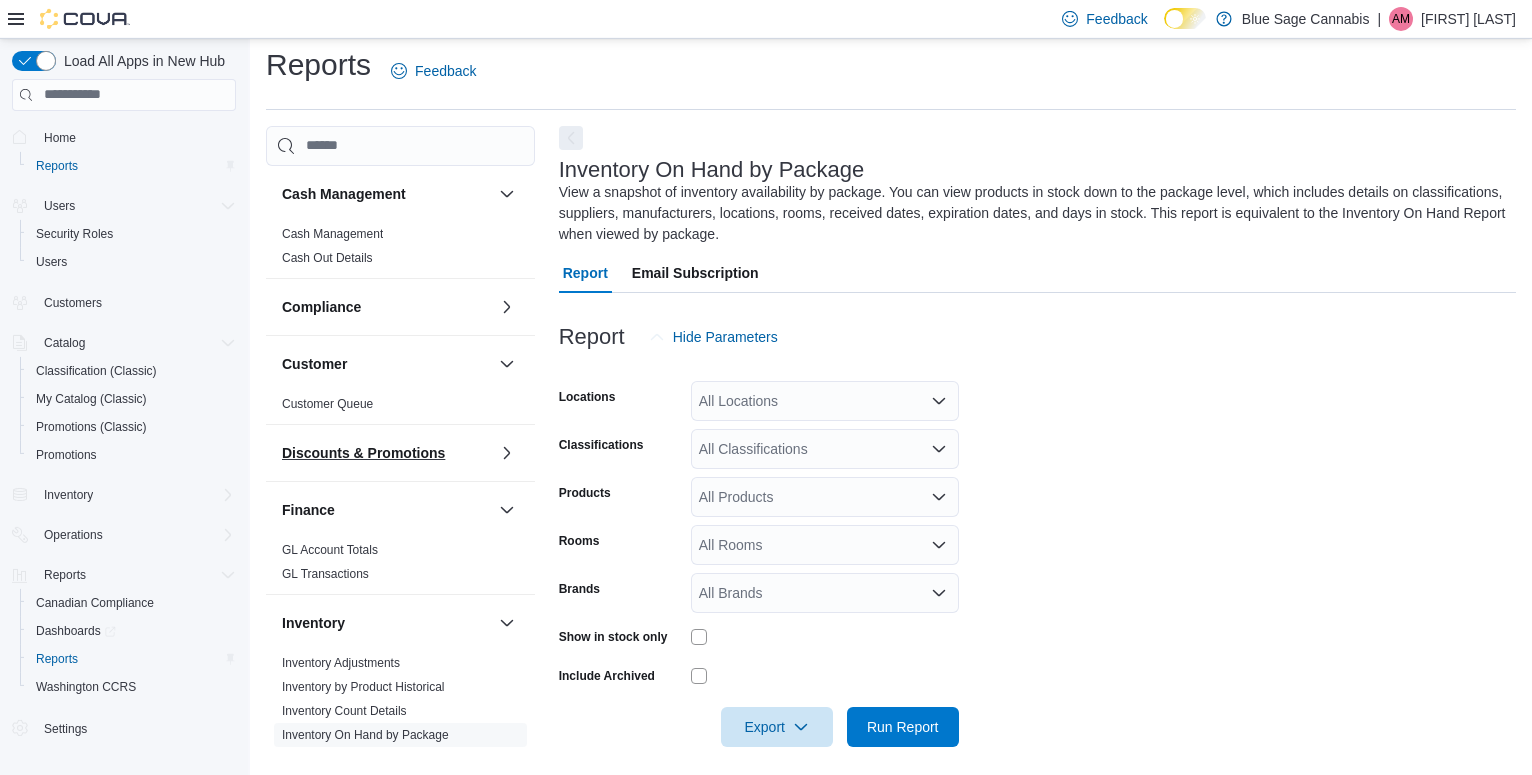 scroll, scrollTop: 0, scrollLeft: 0, axis: both 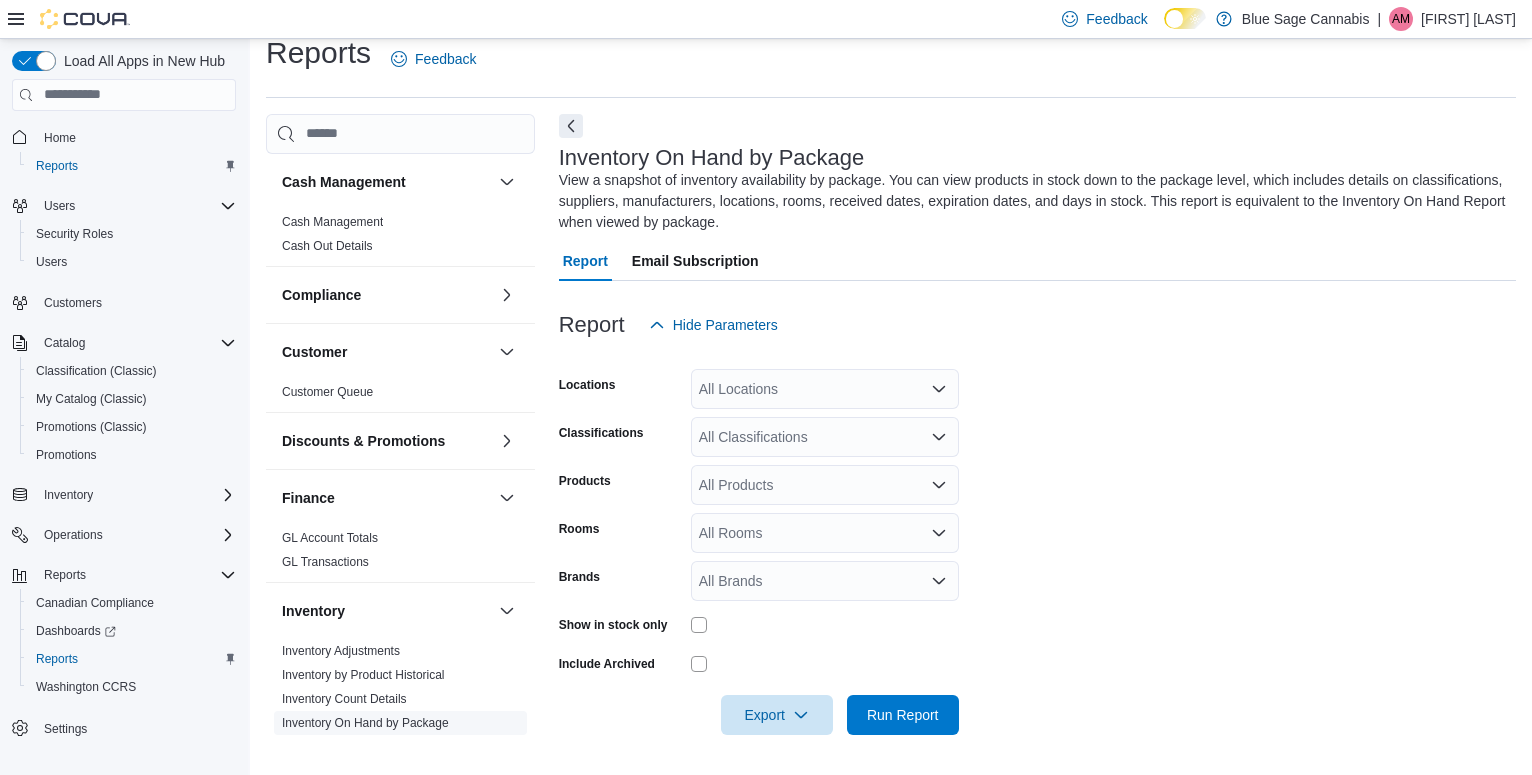 click on "Inventory On Hand by Package" at bounding box center [365, 723] 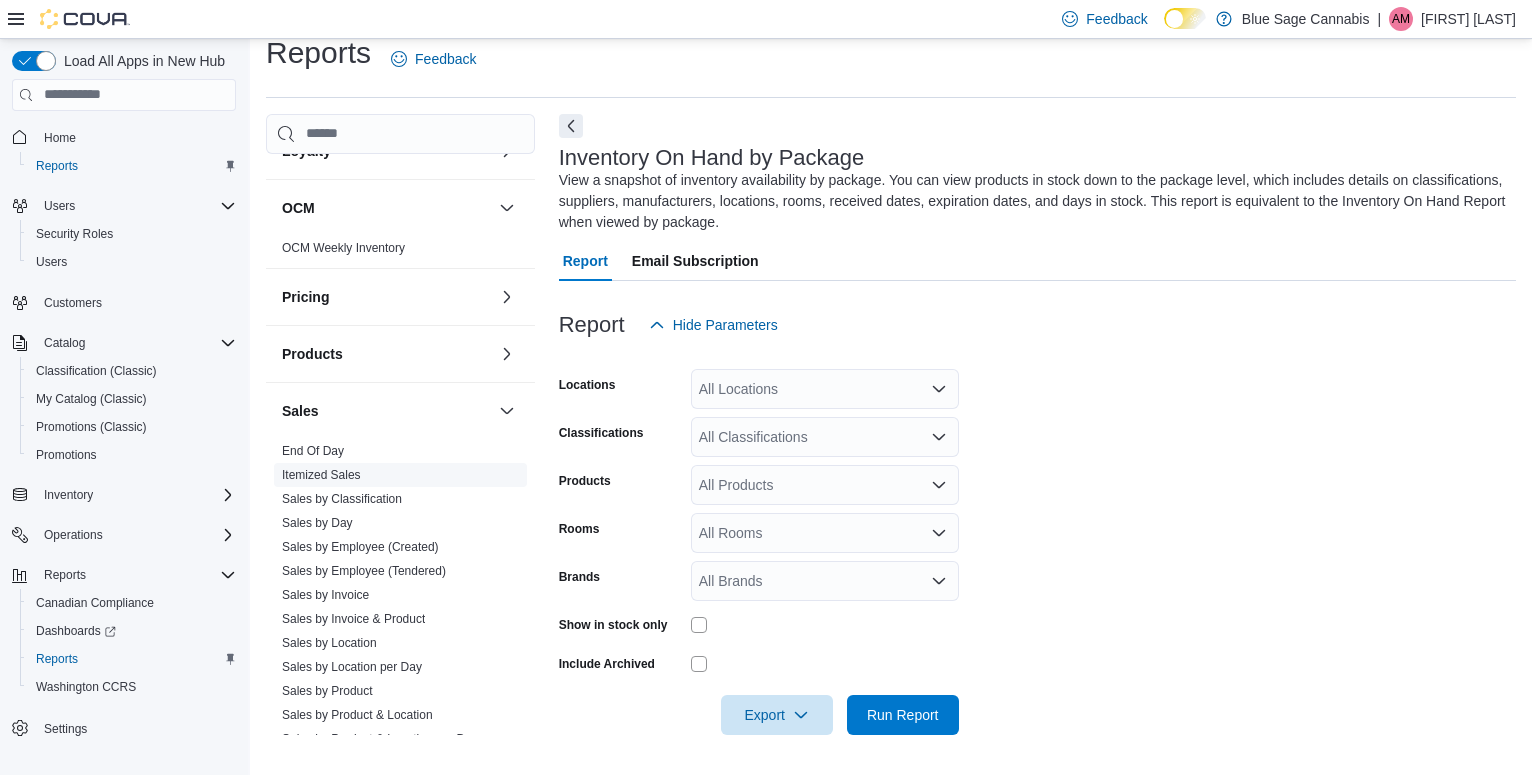 scroll, scrollTop: 804, scrollLeft: 0, axis: vertical 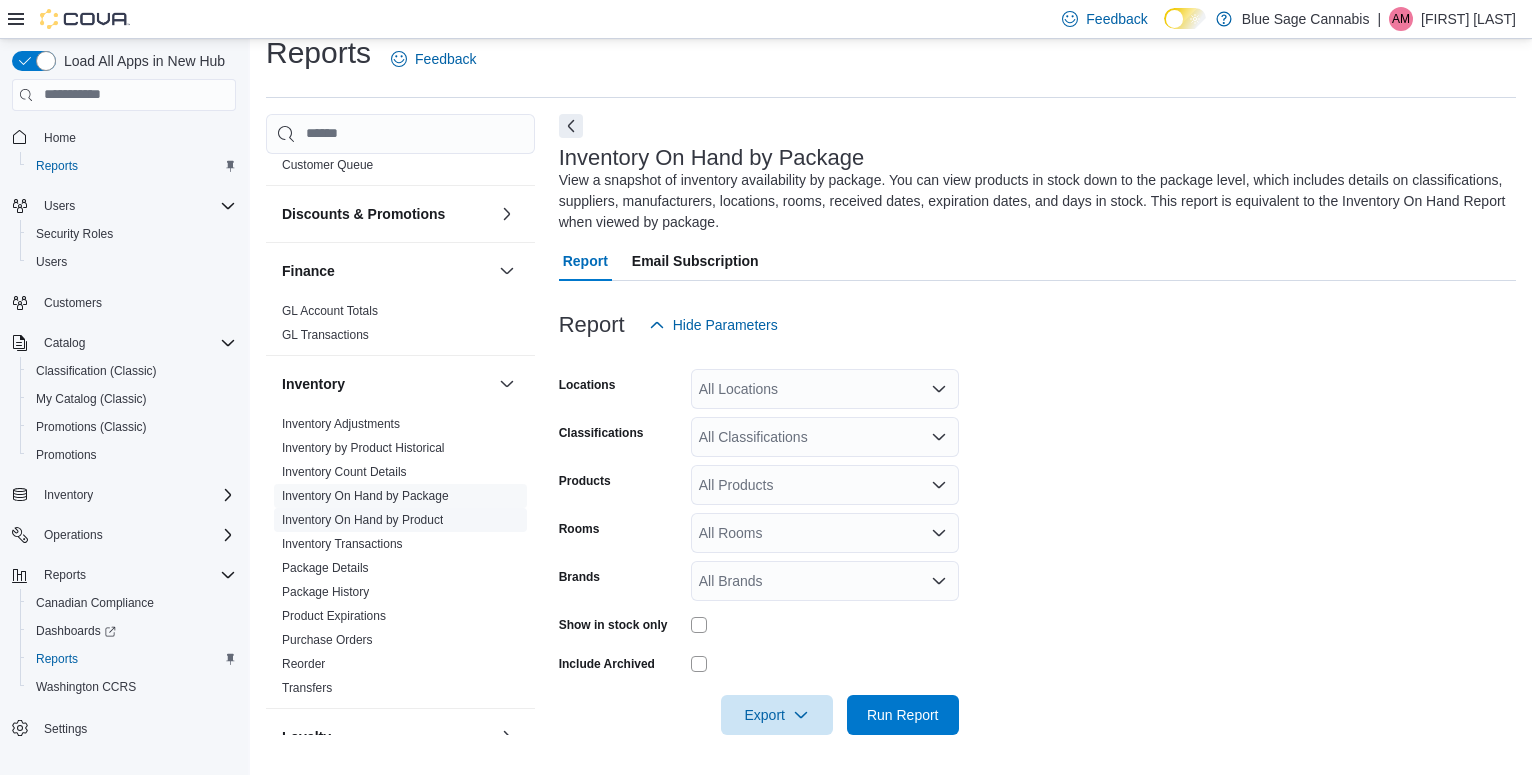click on "Inventory On Hand by Product" at bounding box center [362, 520] 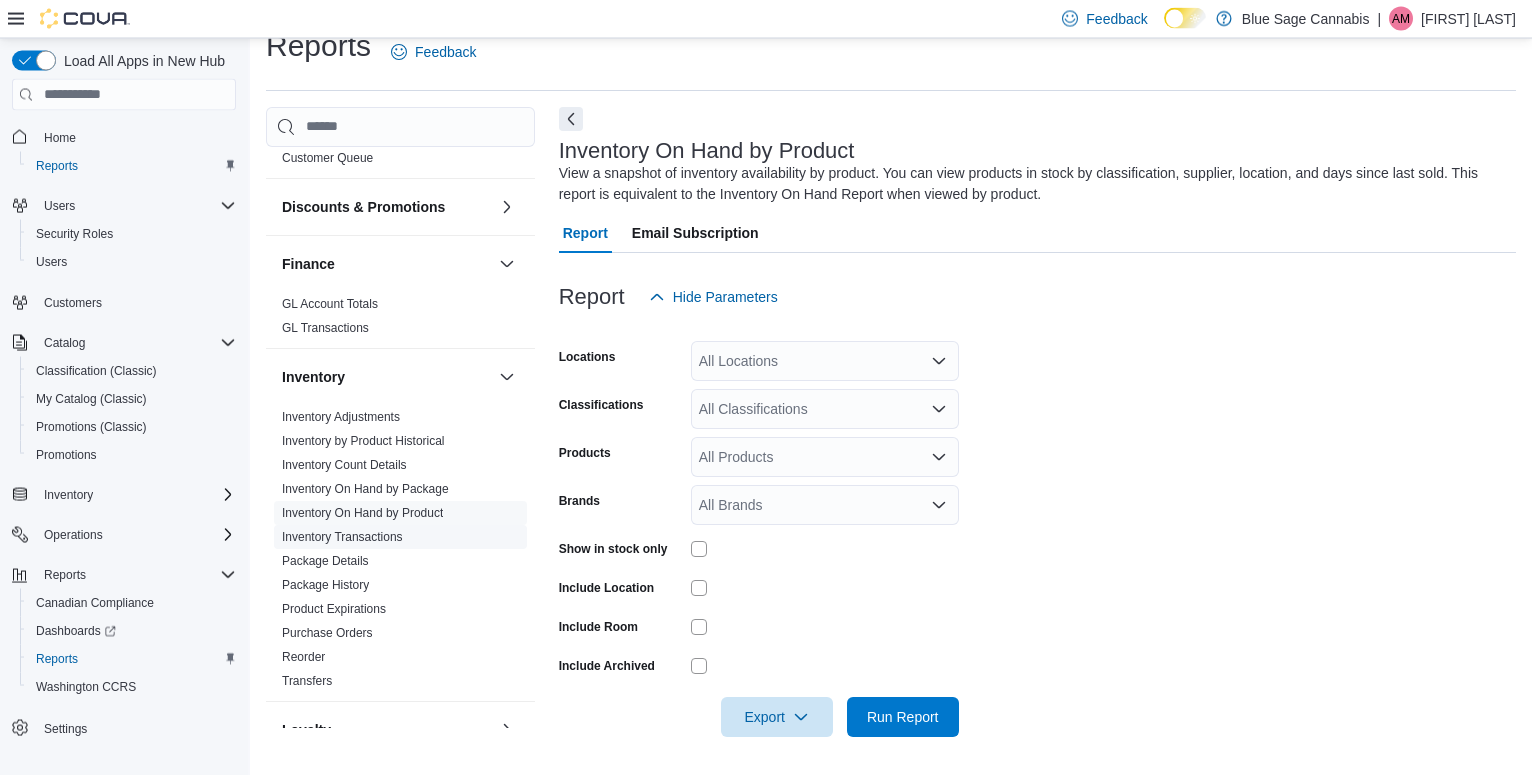 scroll, scrollTop: 31, scrollLeft: 0, axis: vertical 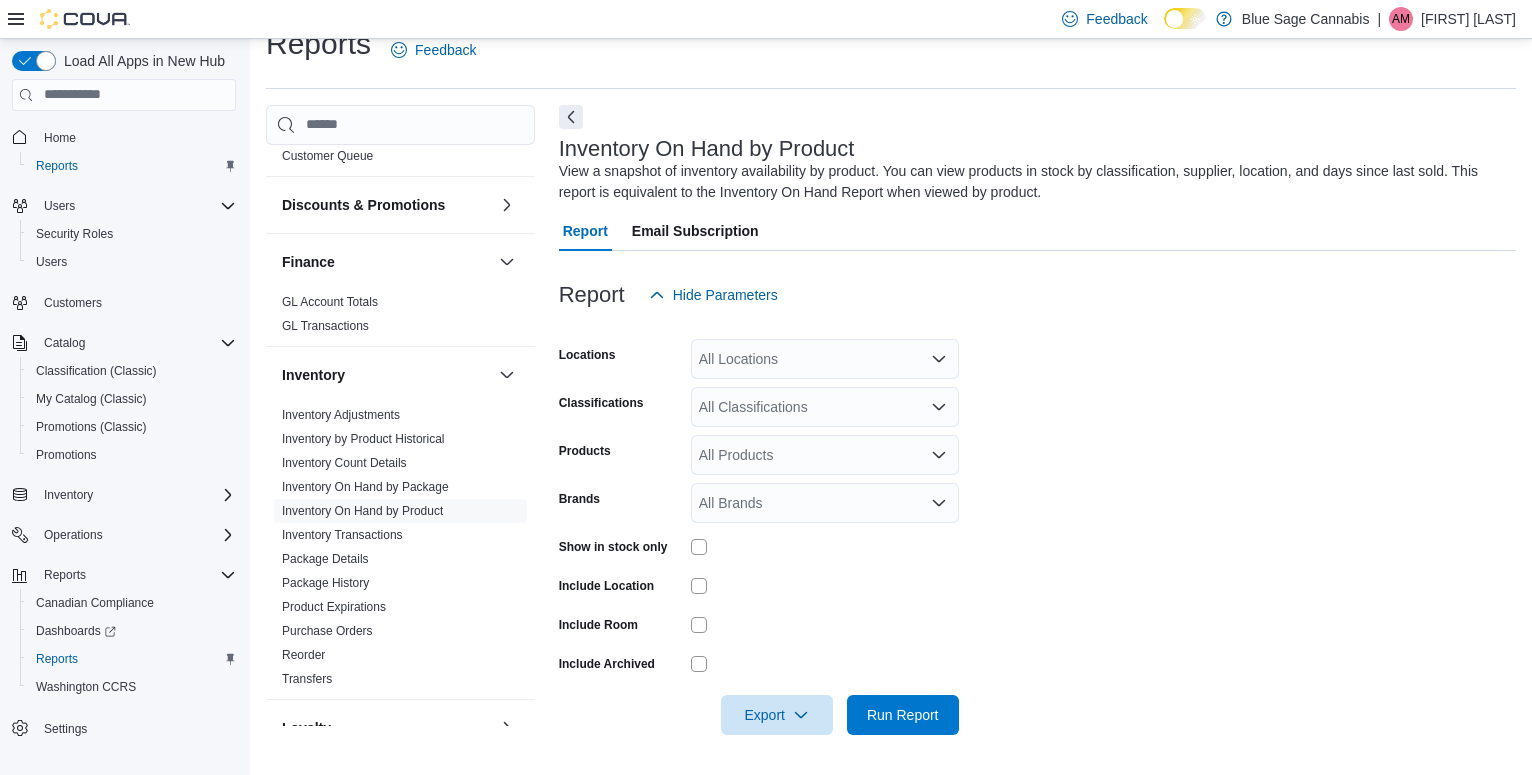 click on "All Locations" at bounding box center (825, 359) 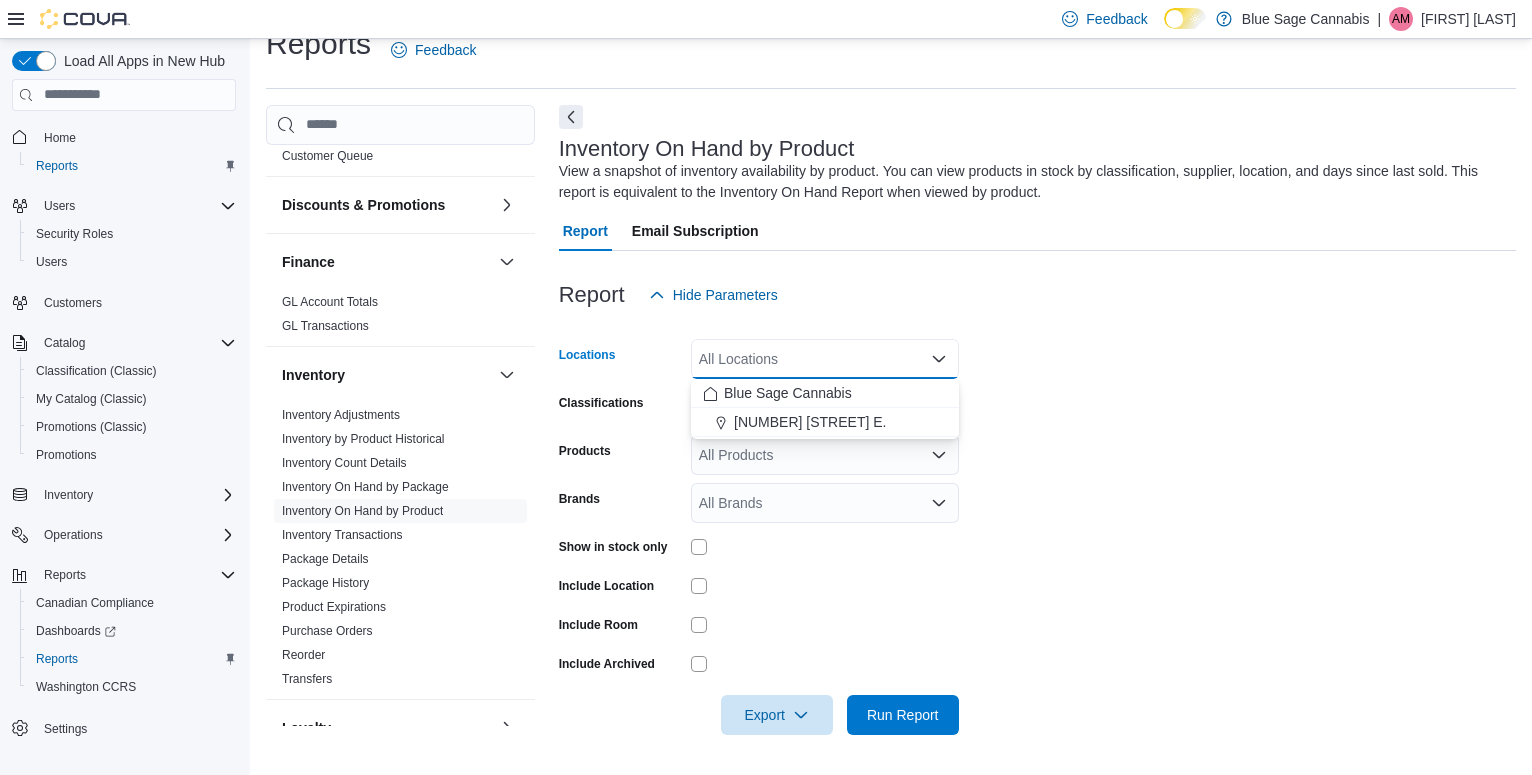 click on "All Locations" at bounding box center [825, 359] 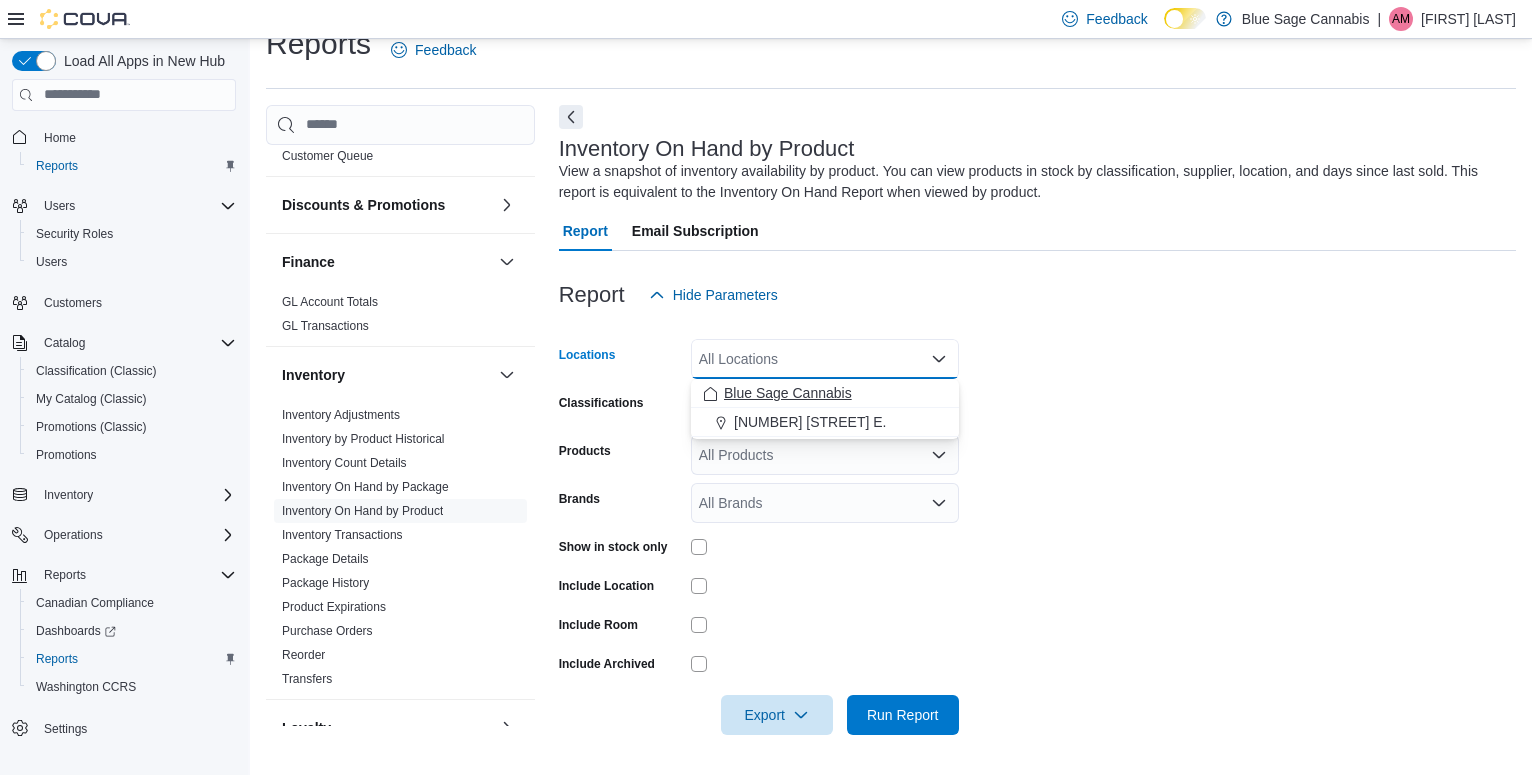 click on "Blue Sage Cannabis" at bounding box center (788, 393) 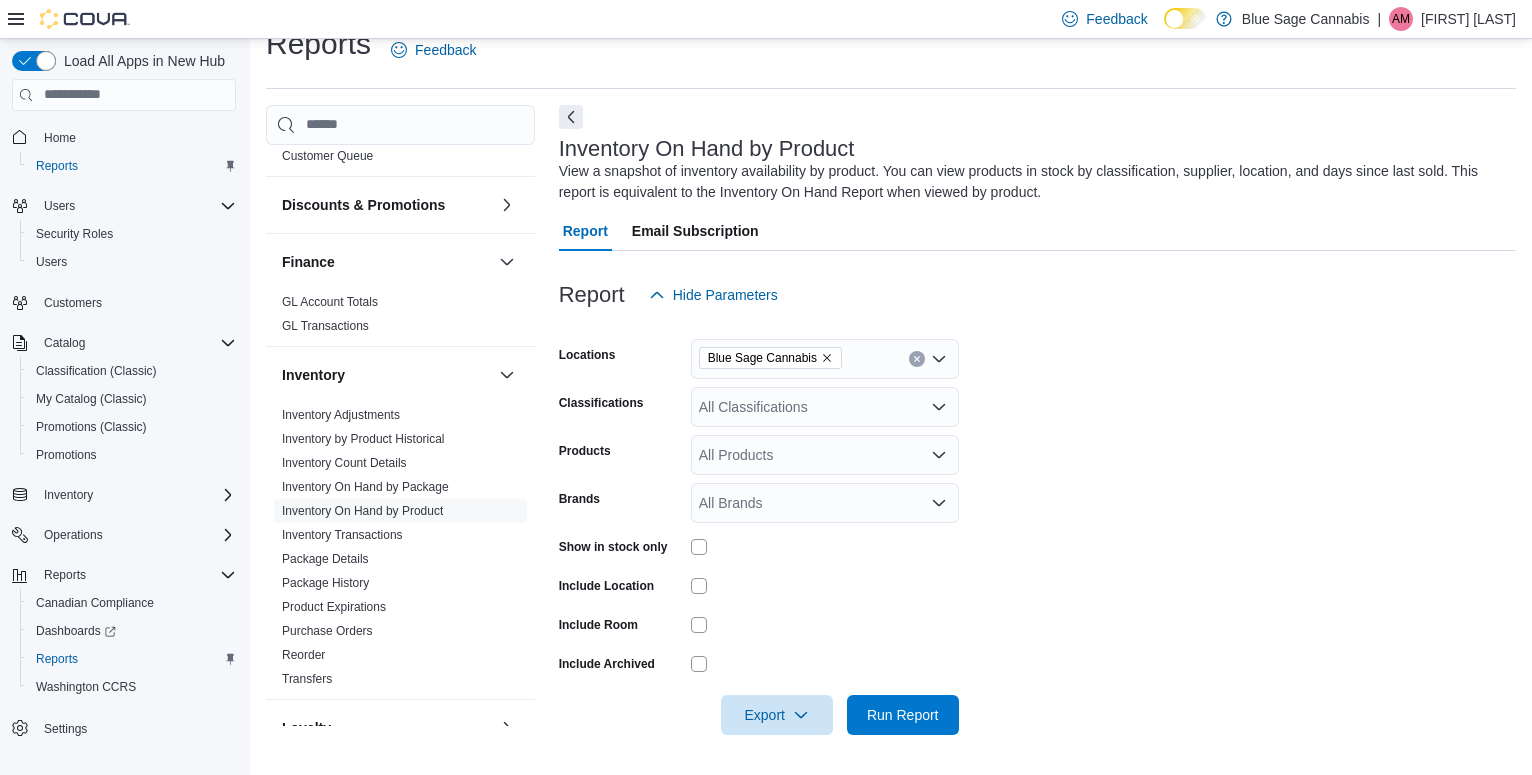 click on "Locations Blue Sage Cannabis Classifications All Classifications Products All Products Brands All Brands Show in stock only Include Location Include Room Include Archived Export  Run Report" at bounding box center [1037, 525] 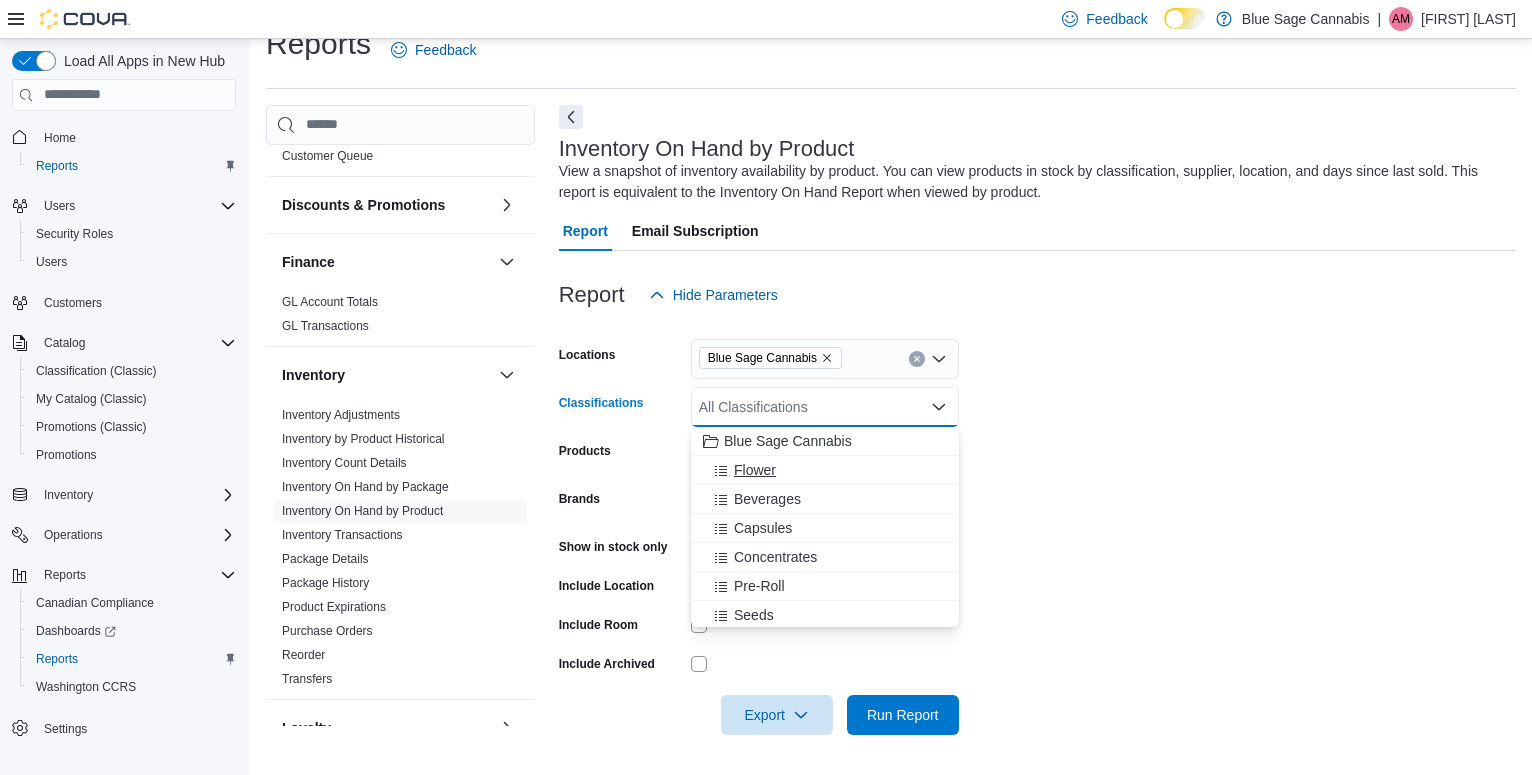 click on "Flower" at bounding box center (825, 470) 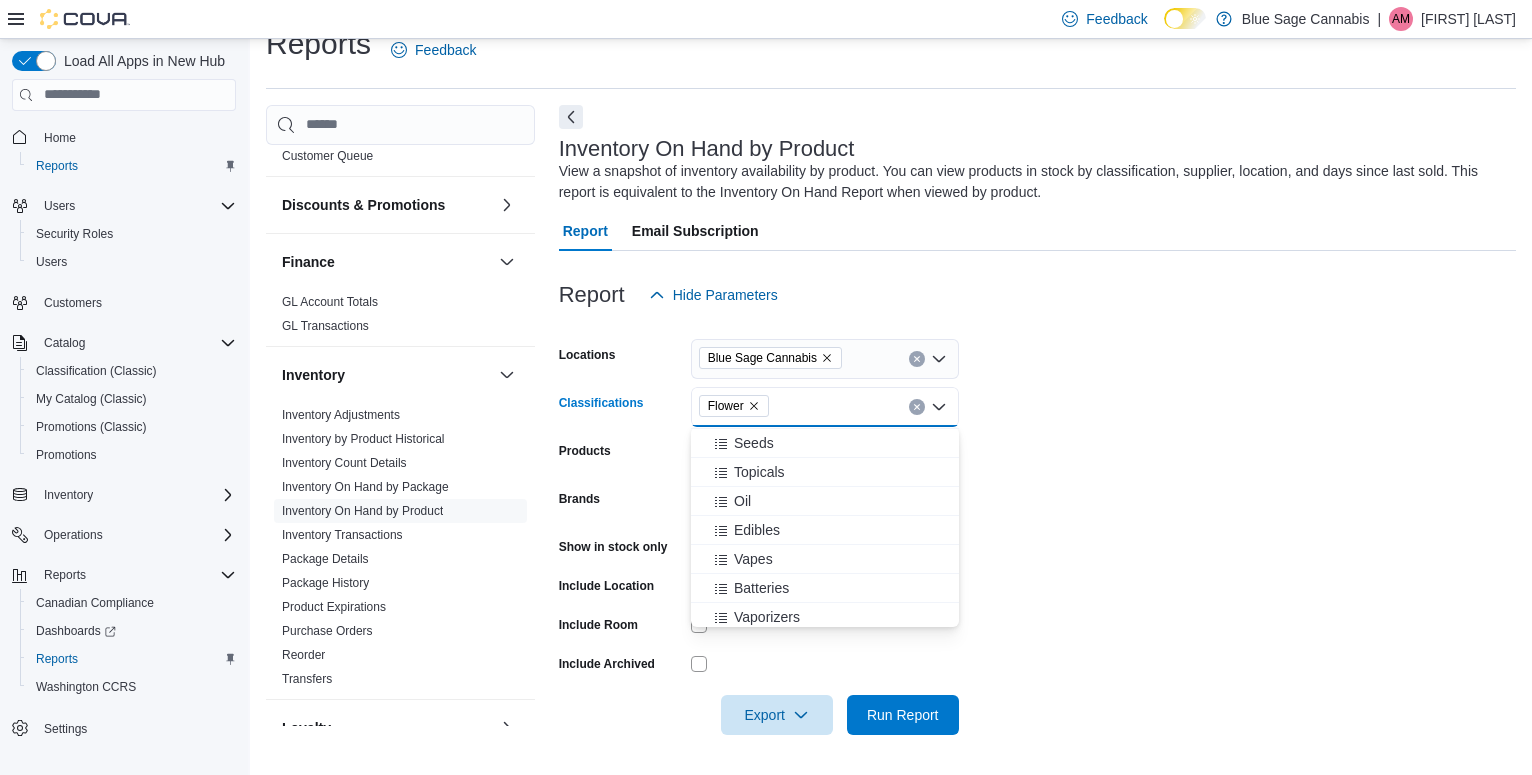 scroll, scrollTop: 101, scrollLeft: 0, axis: vertical 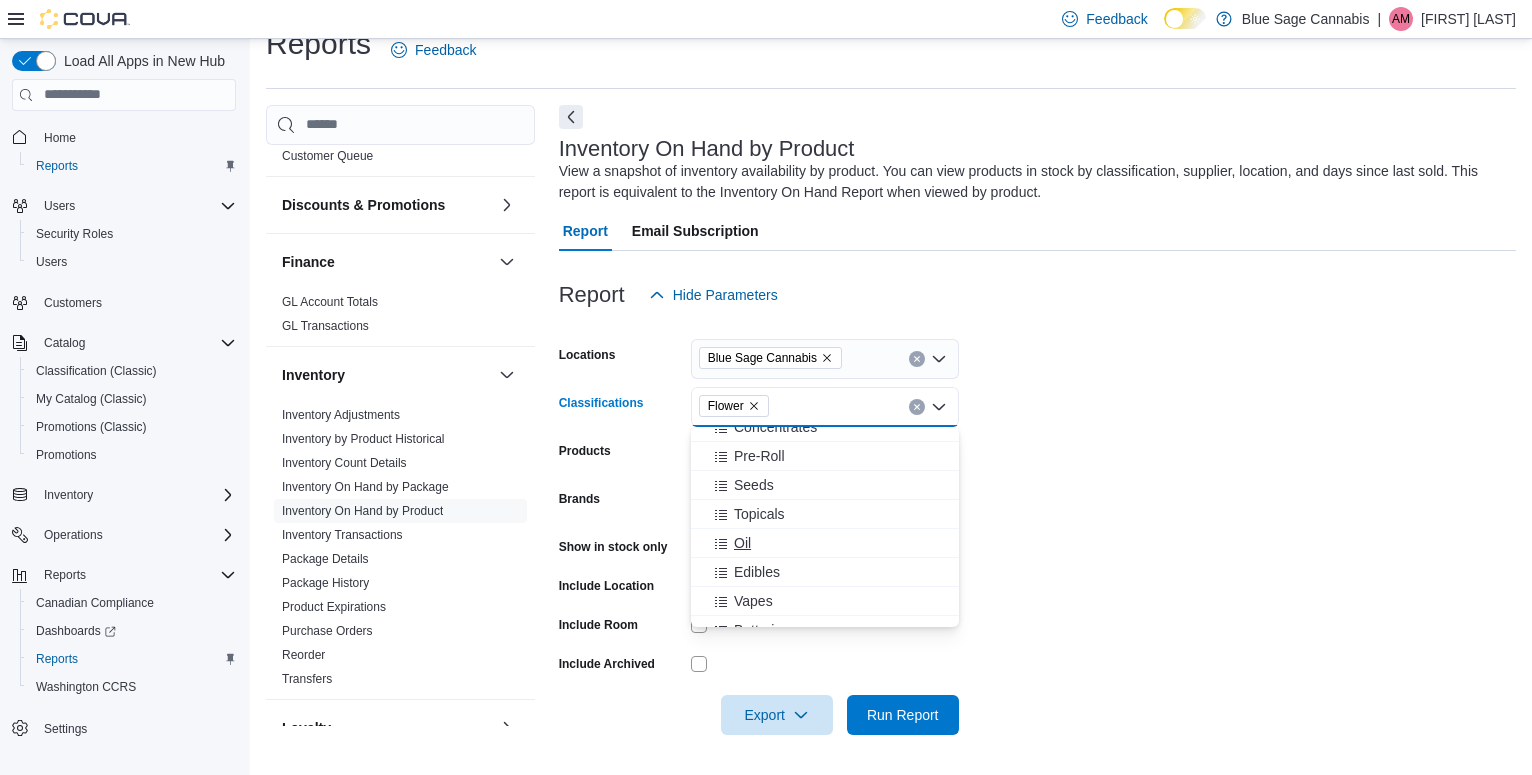 click on "Oil" at bounding box center (825, 543) 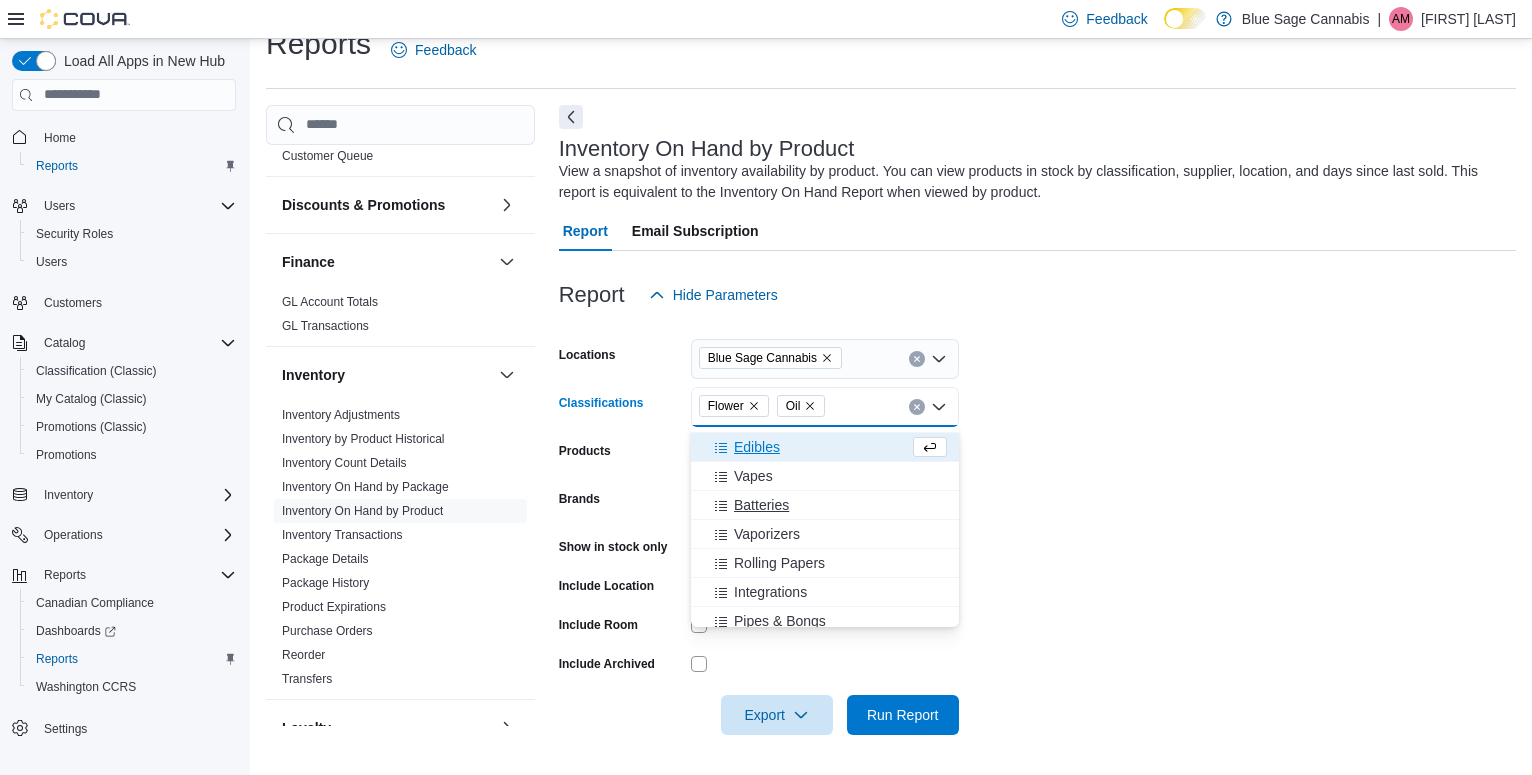 scroll, scrollTop: 264, scrollLeft: 0, axis: vertical 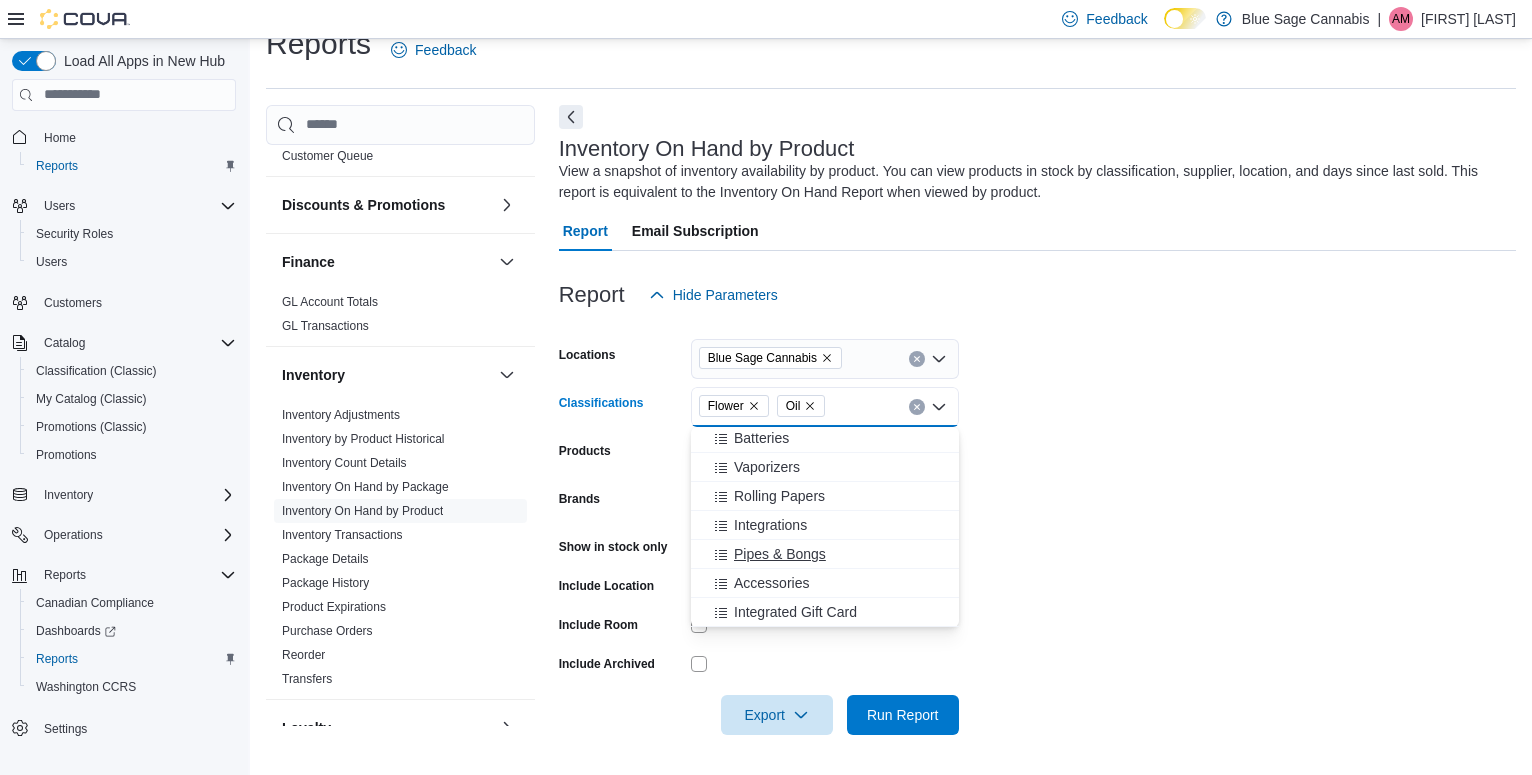 click on "Pipes & Bongs" at bounding box center [780, 554] 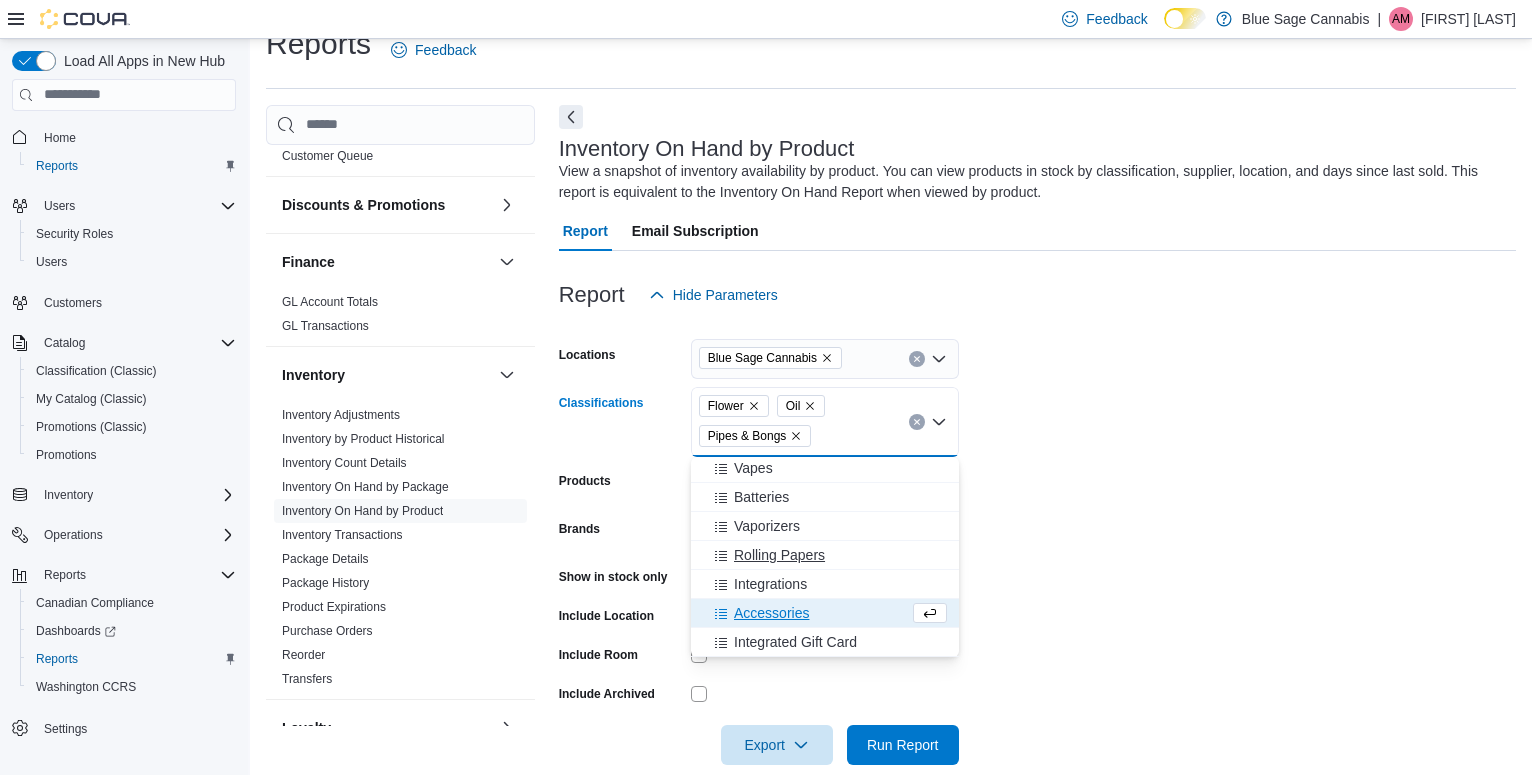 scroll, scrollTop: 235, scrollLeft: 0, axis: vertical 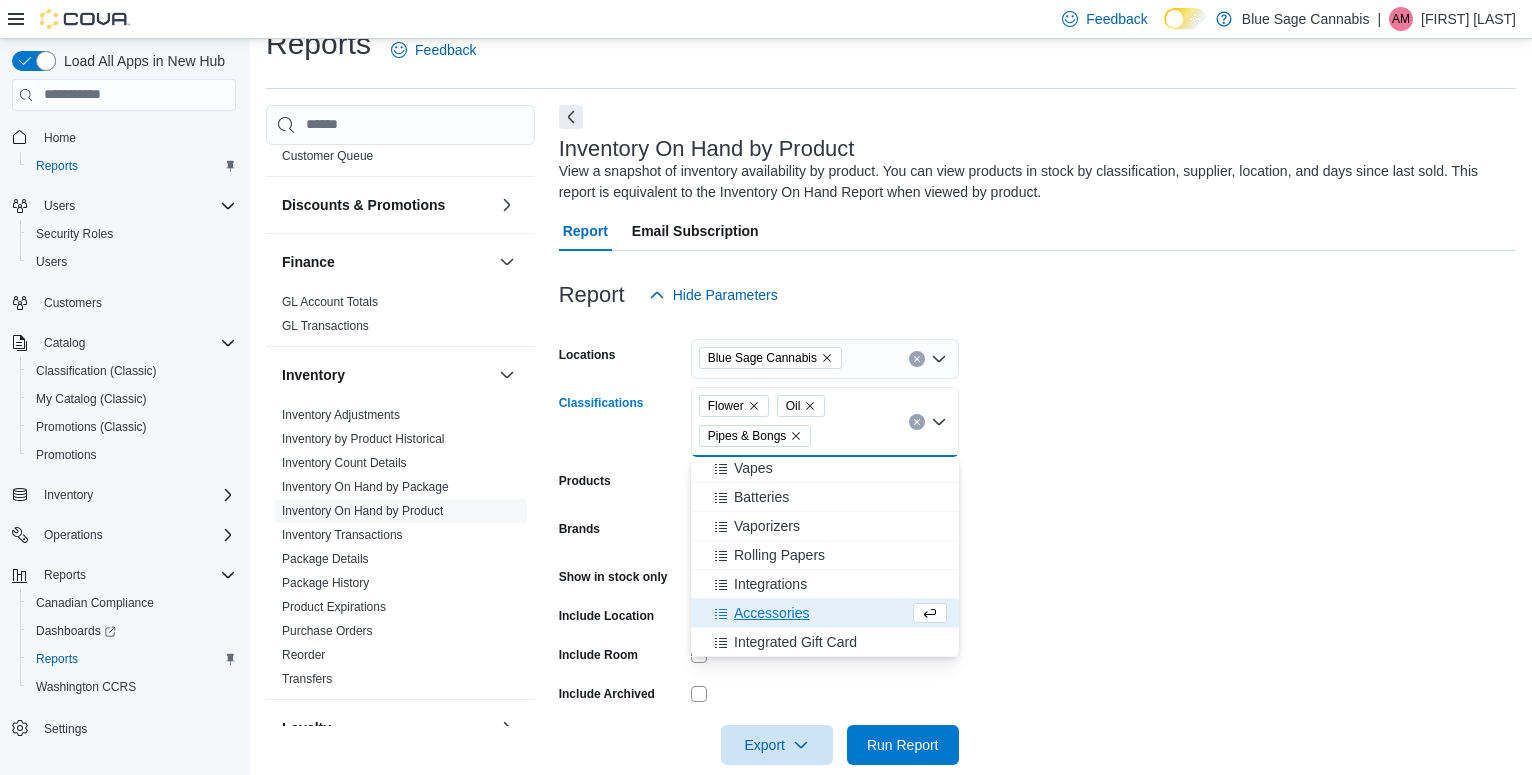 click on "Locations Blue Sage Cannabis Classifications Flower Oil Pipes & Bongs Combo box. Selected. Flower, Oil, Pipes & Bongs. Press Backspace to delete Pipes & Bongs. Combo box input. All Classifications. Type some text or, to display a list of choices, press Down Arrow. To exit the list of choices, press Escape. Products All Products Brands All Brands Show in stock only Include Location Include Room Include Archived Export  Run Report" at bounding box center [1037, 540] 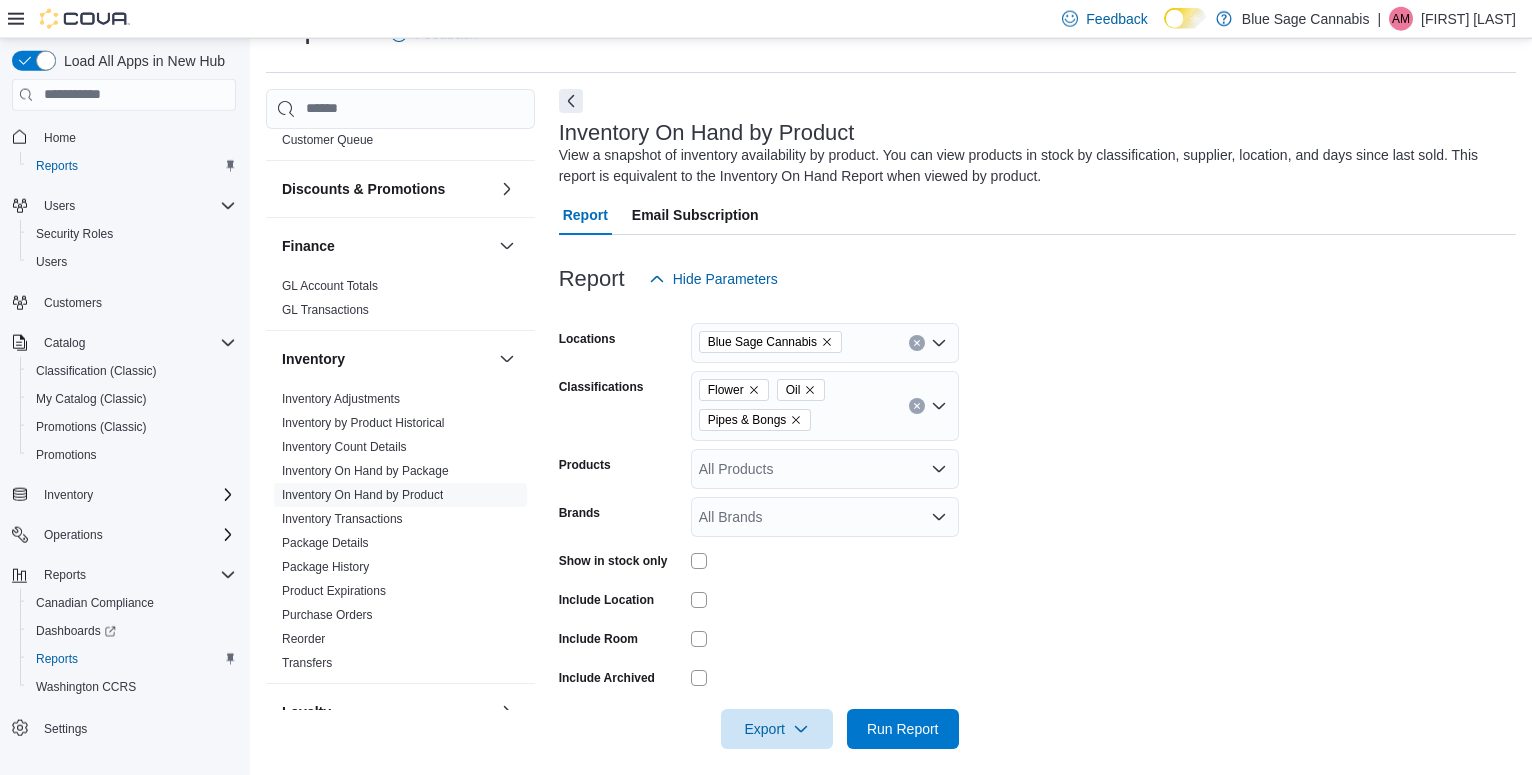 scroll, scrollTop: 61, scrollLeft: 0, axis: vertical 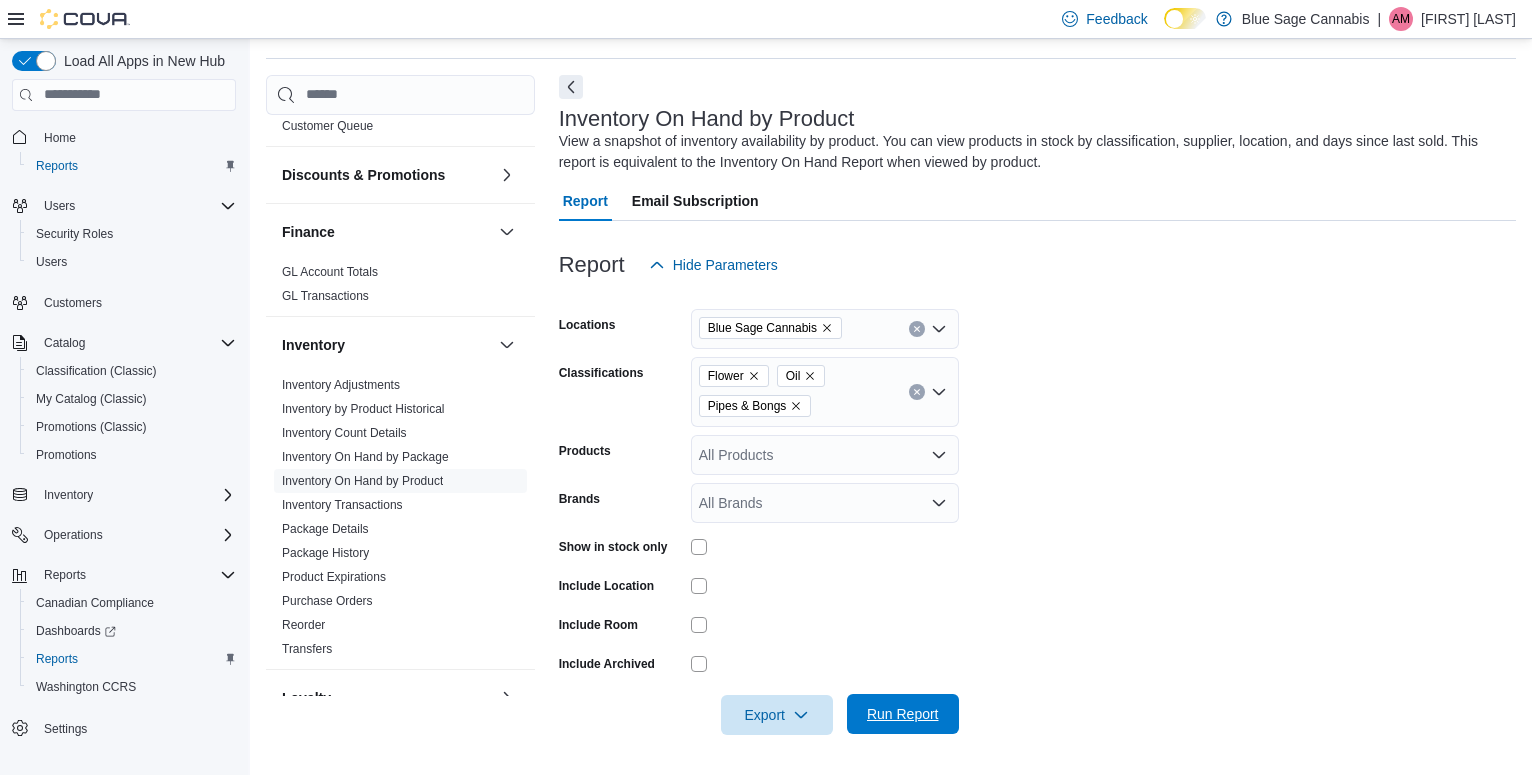 click on "Run Report" at bounding box center [903, 714] 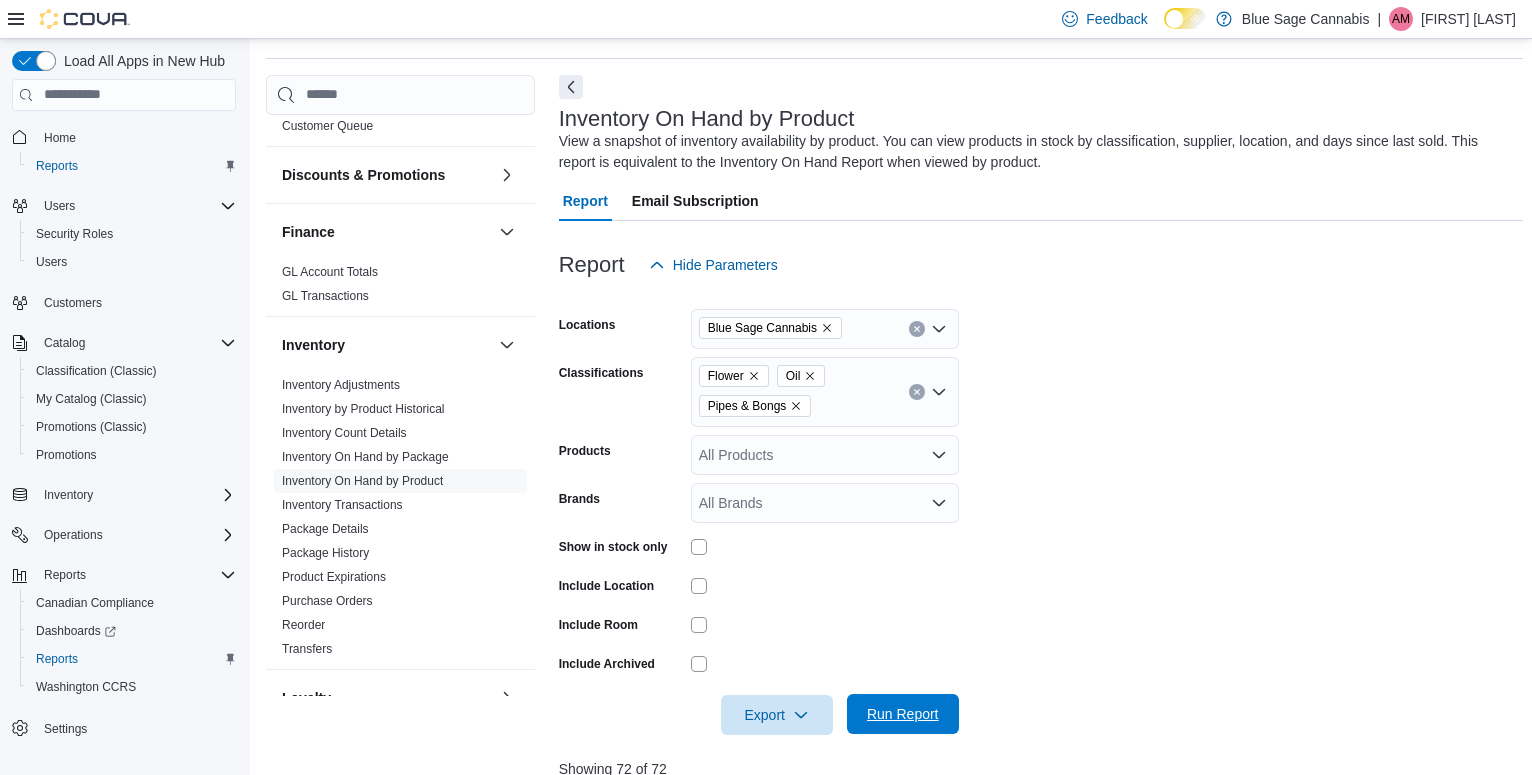click on "Run Report" at bounding box center (903, 714) 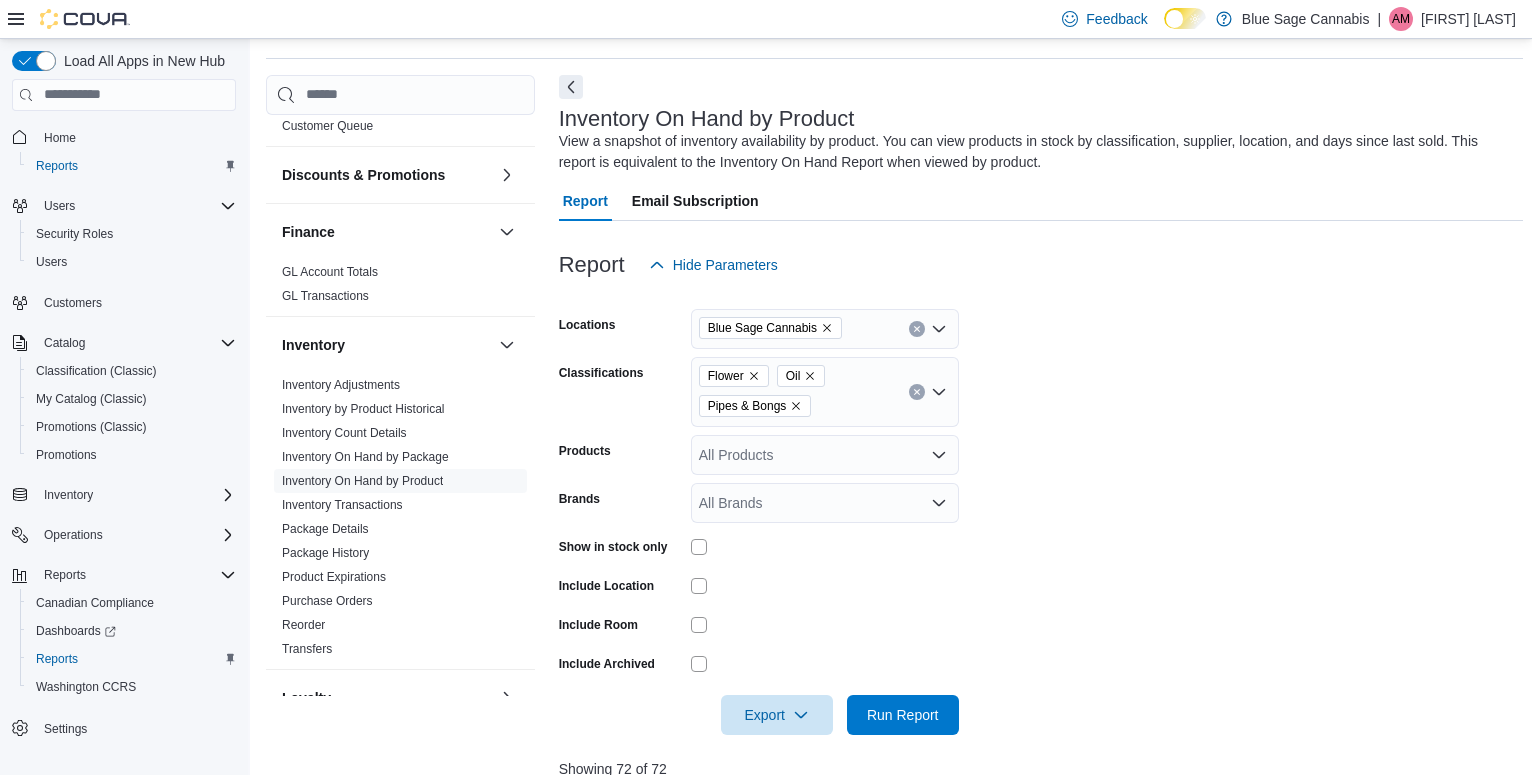 scroll, scrollTop: 469, scrollLeft: 0, axis: vertical 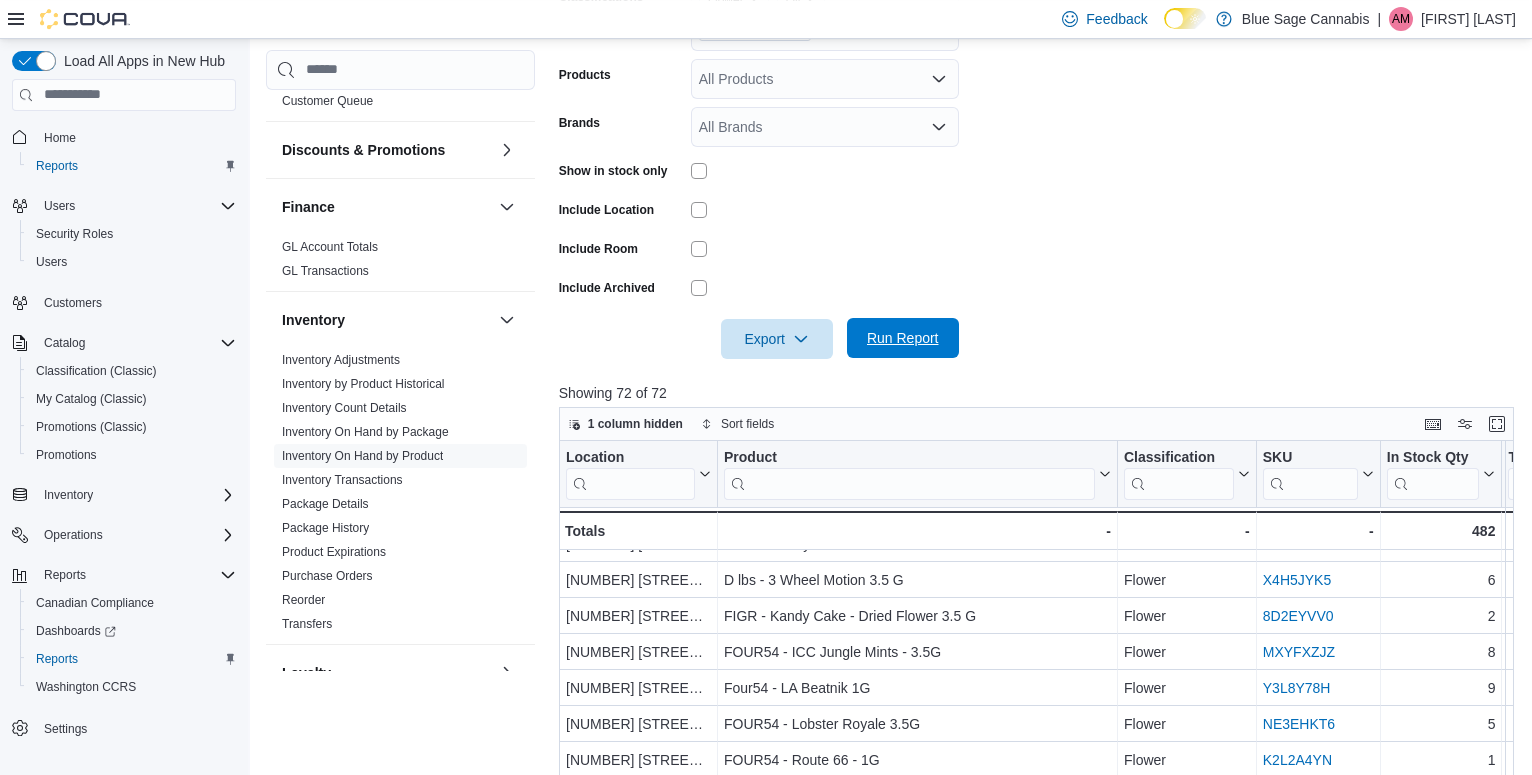 click on "Run Report" at bounding box center (903, 338) 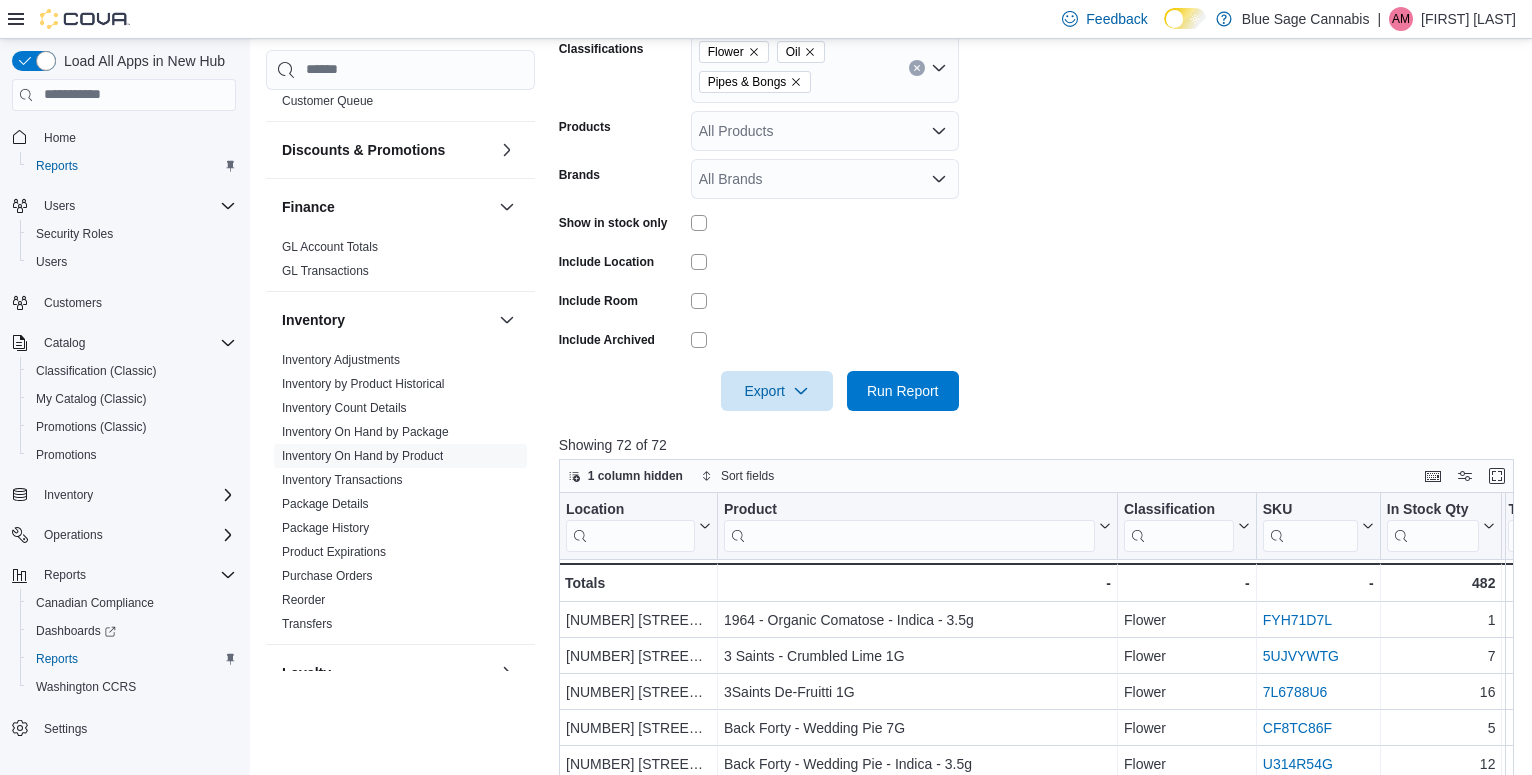 scroll, scrollTop: 408, scrollLeft: 0, axis: vertical 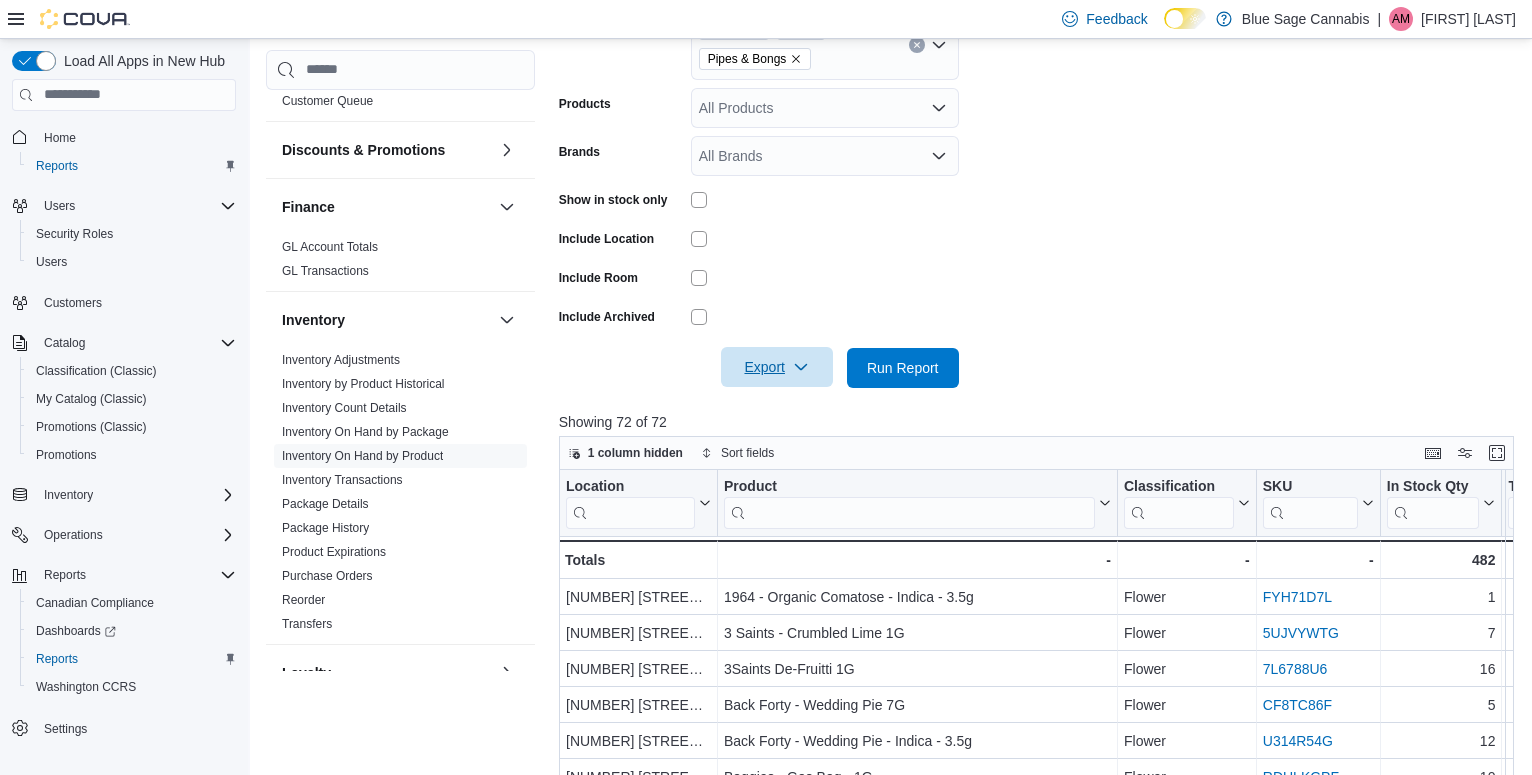 click 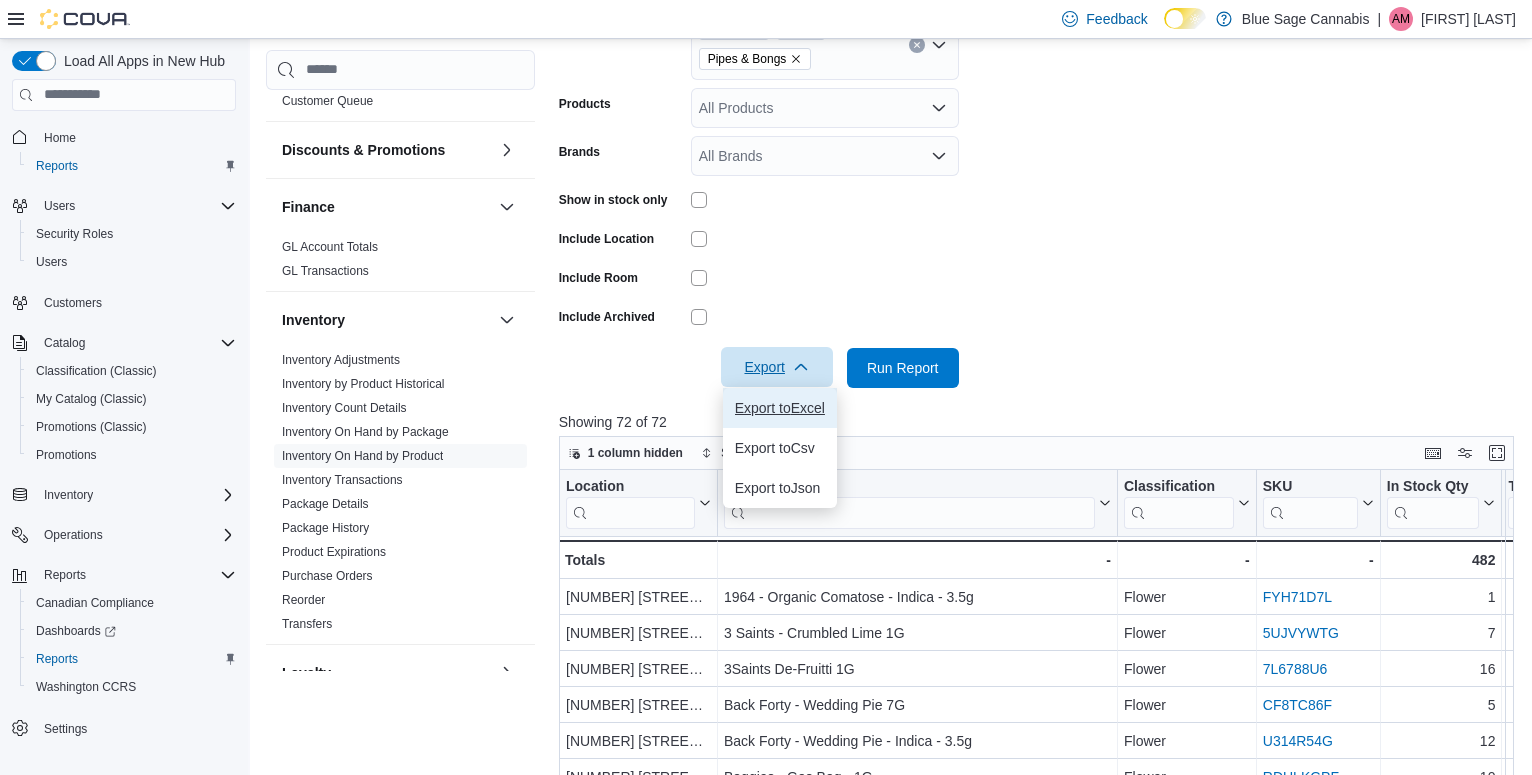 click on "Export to  Excel" at bounding box center (780, 408) 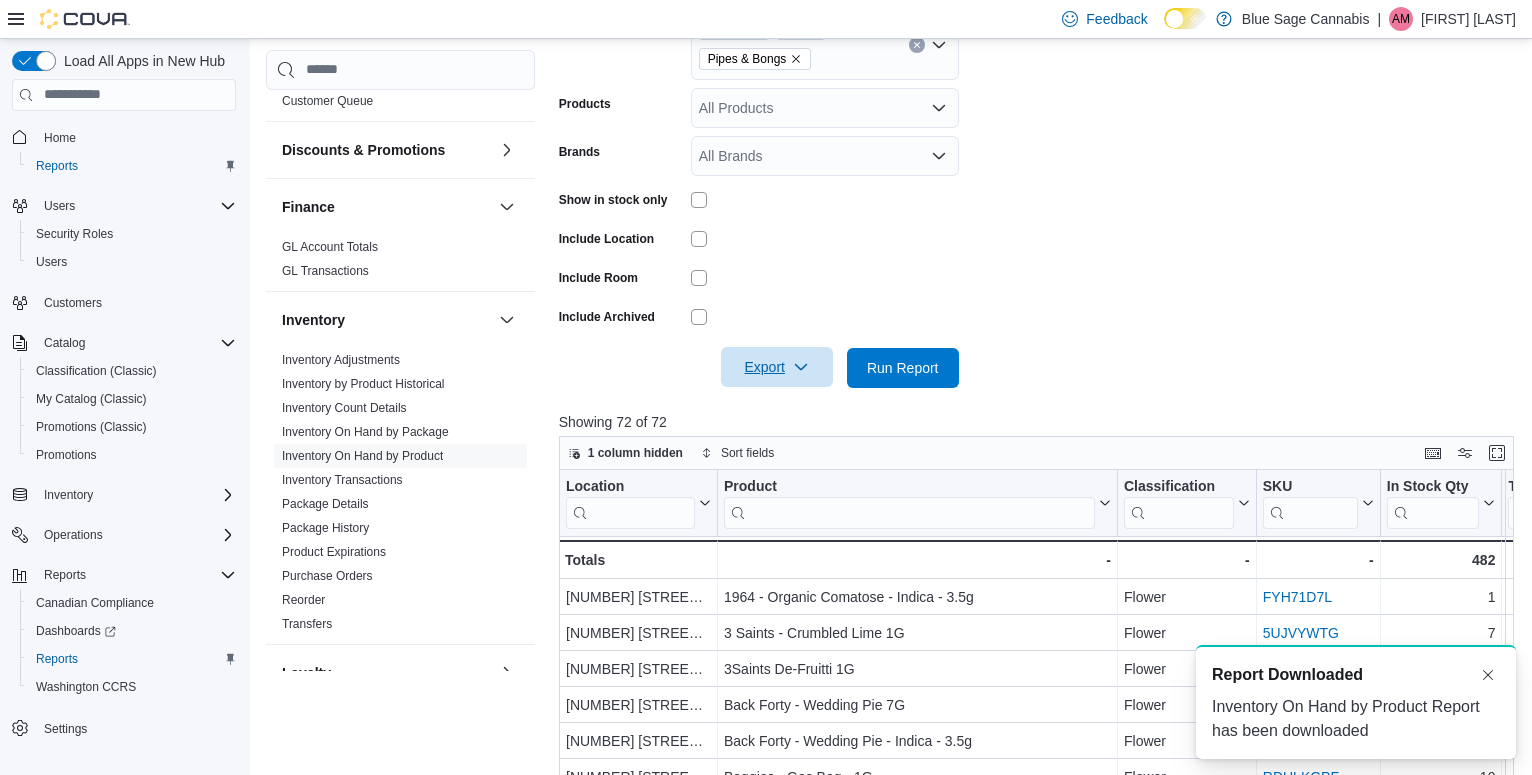 scroll, scrollTop: 0, scrollLeft: 0, axis: both 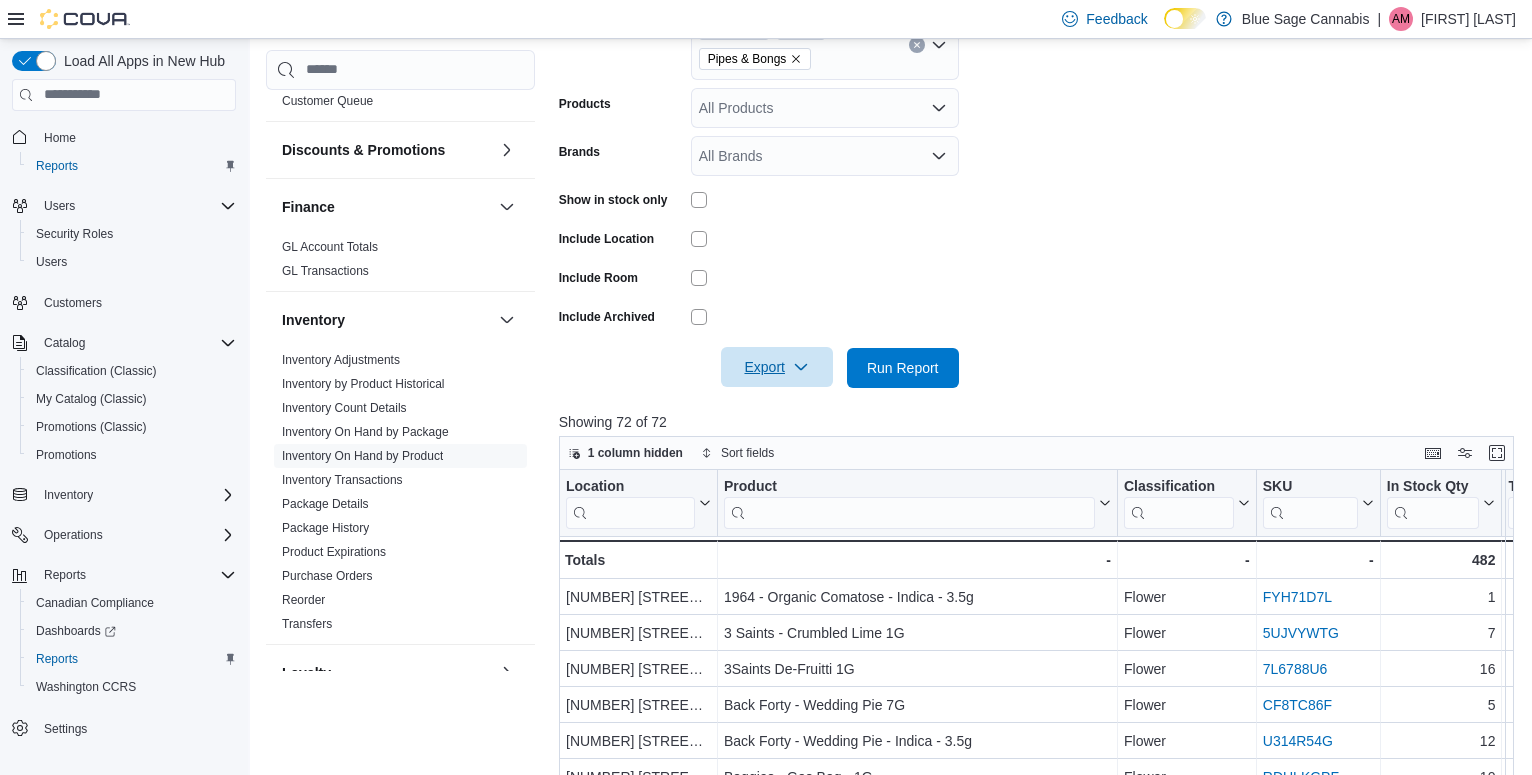 click on "Export" at bounding box center (777, 367) 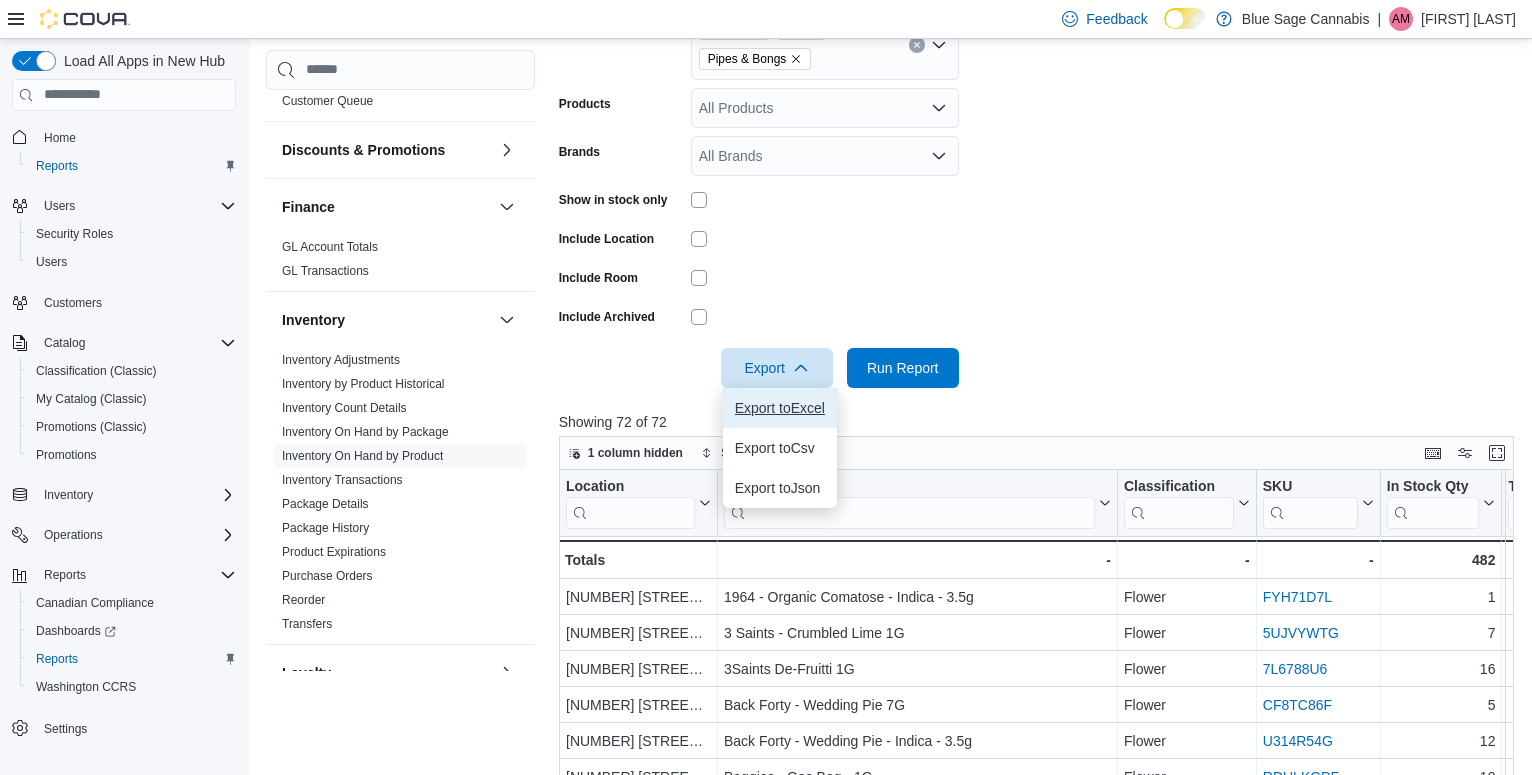 click on "Export to  Excel" at bounding box center [780, 408] 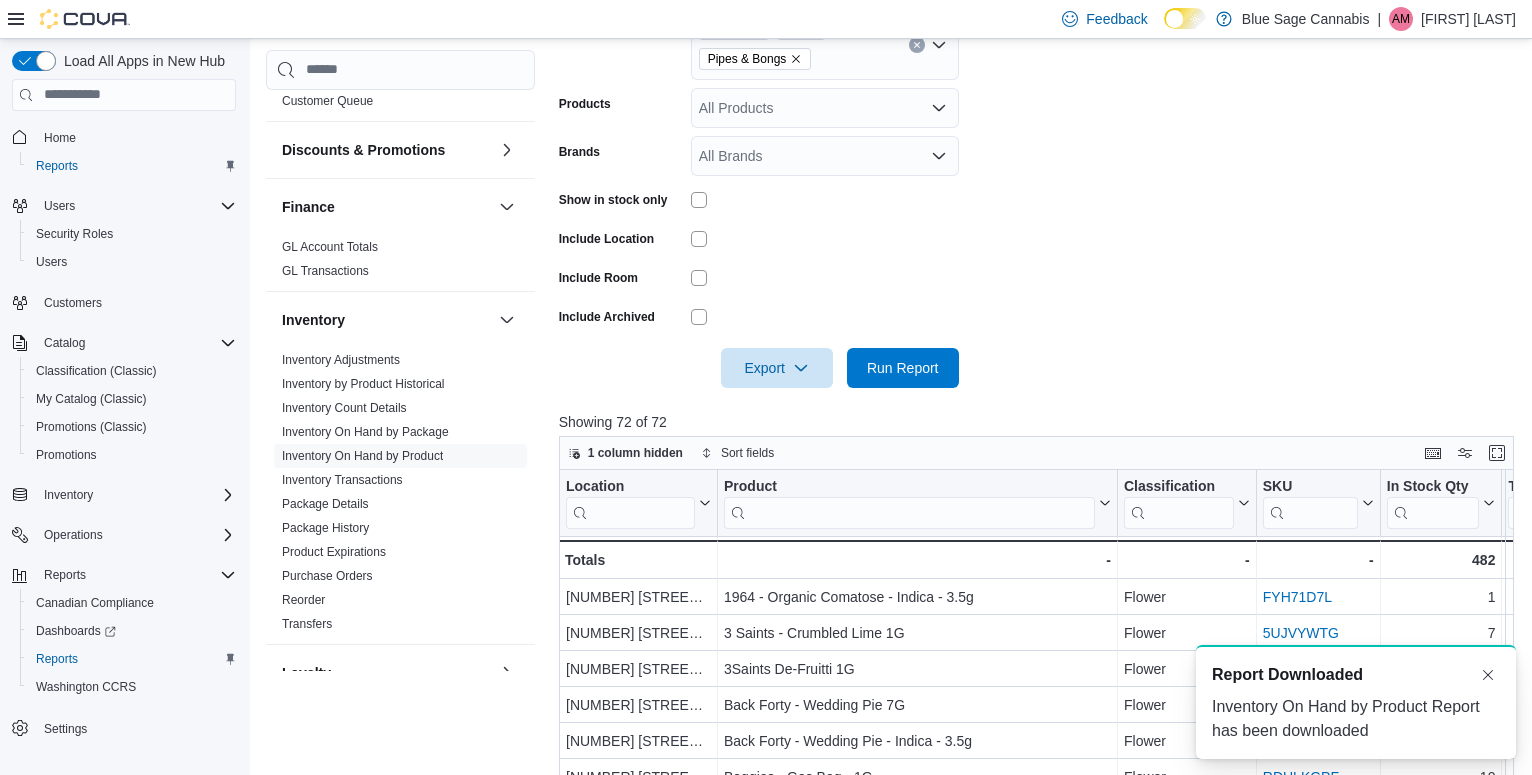 scroll, scrollTop: 0, scrollLeft: 0, axis: both 